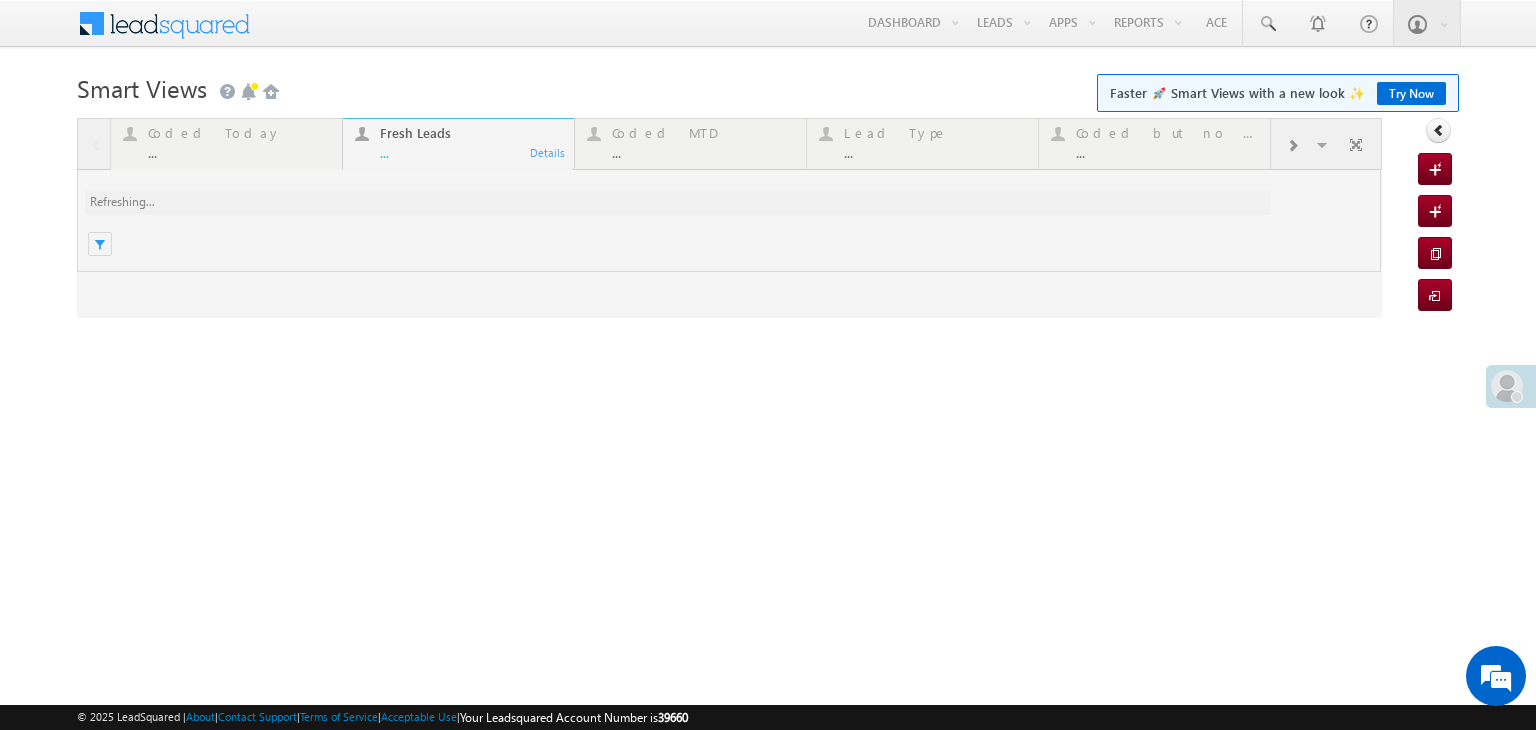 scroll, scrollTop: 0, scrollLeft: 0, axis: both 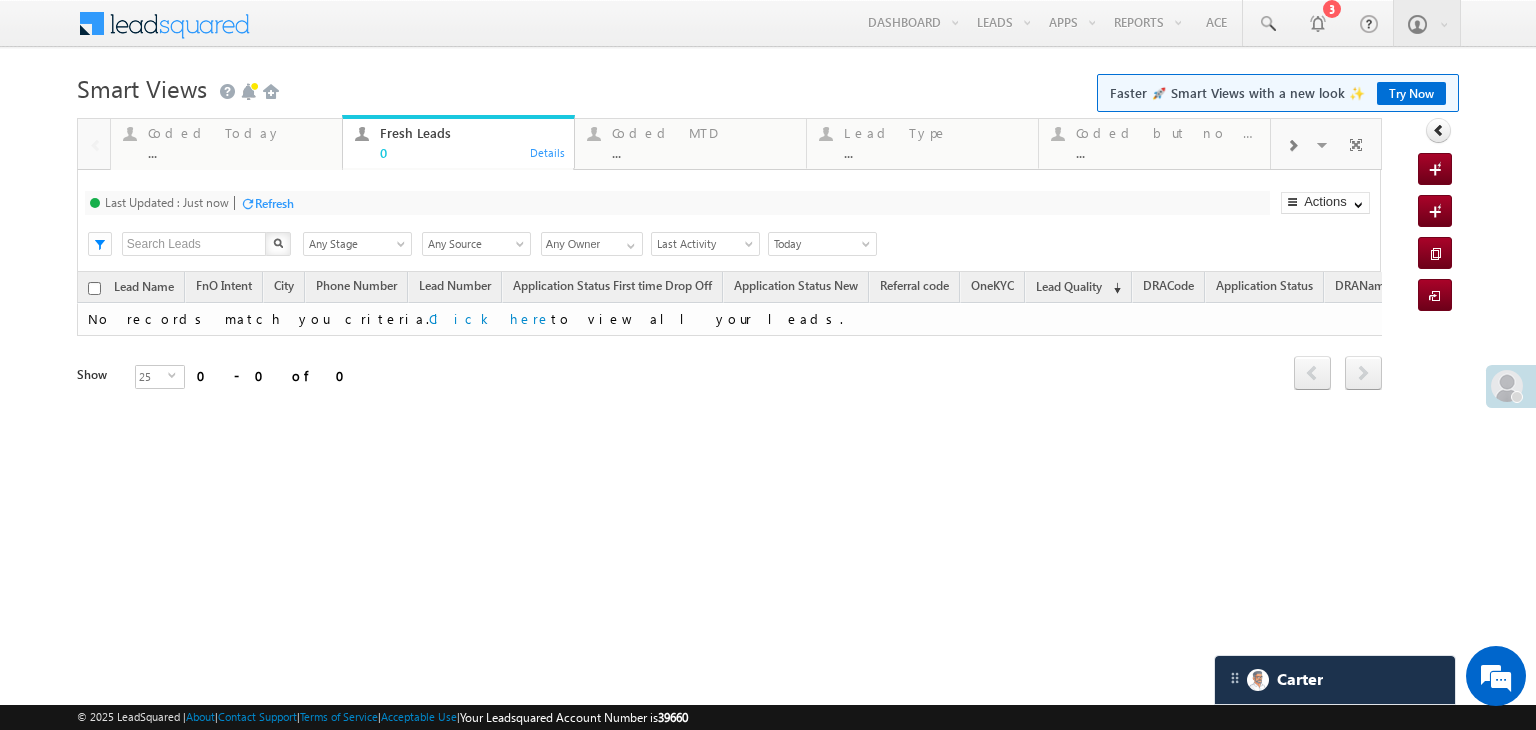 click on "Last Updated : Just now Refresh Refreshing...
Search
X
Lead Stage
Any Stage Any Stage
Lead Source
Any Source Any Source
Owner
Any Any Owner Any Owner
Date Range
Go 07/15/25 07/15/25 All Time
Custom
Yesterday
Today
Last Week
This Week
Last Month
This Month
Last Year
This Year
Last 7 Days
Last 30 Days
Today
Last Activity
Created On
Modified On
WA Last Message Timestamp
App Download Date
Assignment Date
Call back Date & Time
Call Back Requested Created At
Call Back Requested on
Call Later_Insurance call back date" at bounding box center [729, 221] 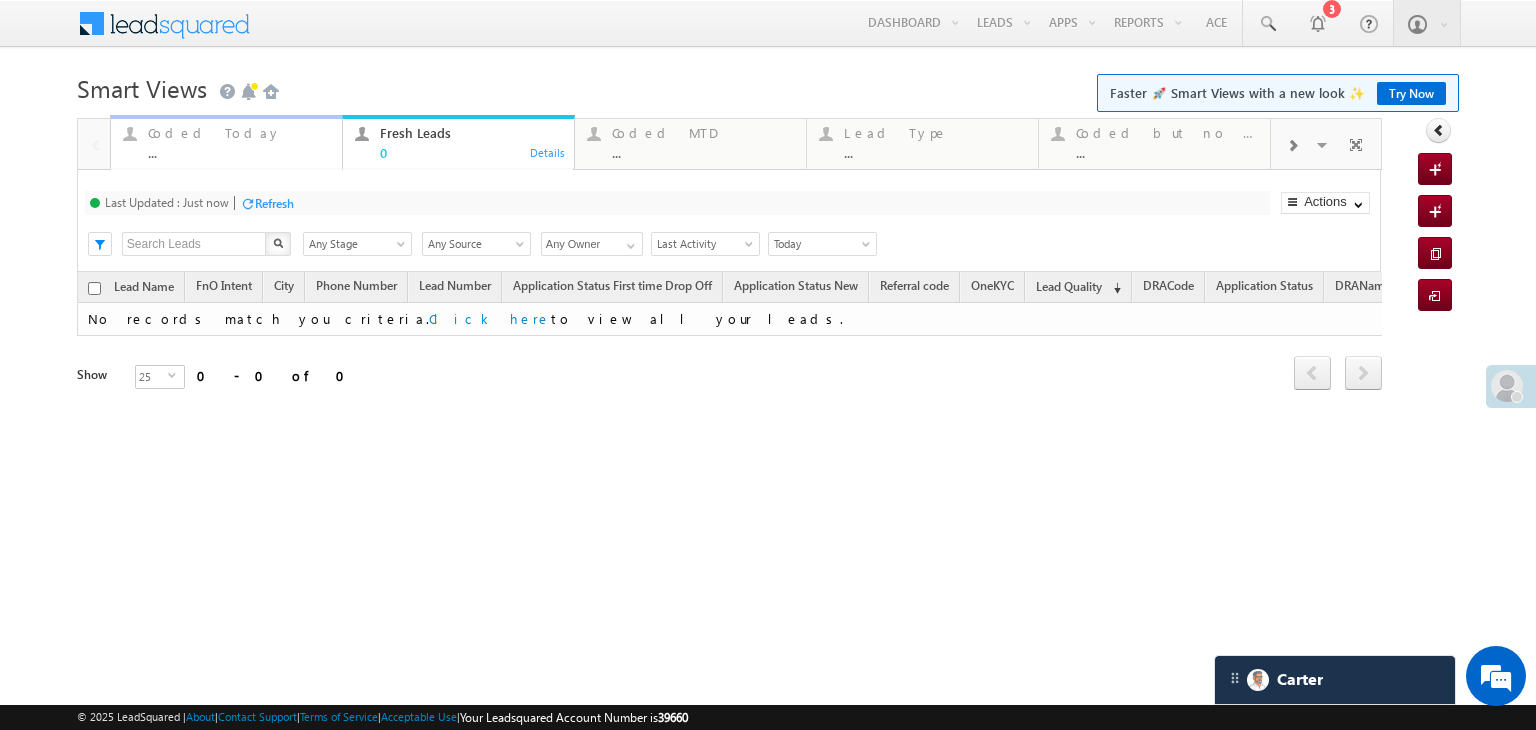 click on "..." at bounding box center (239, 152) 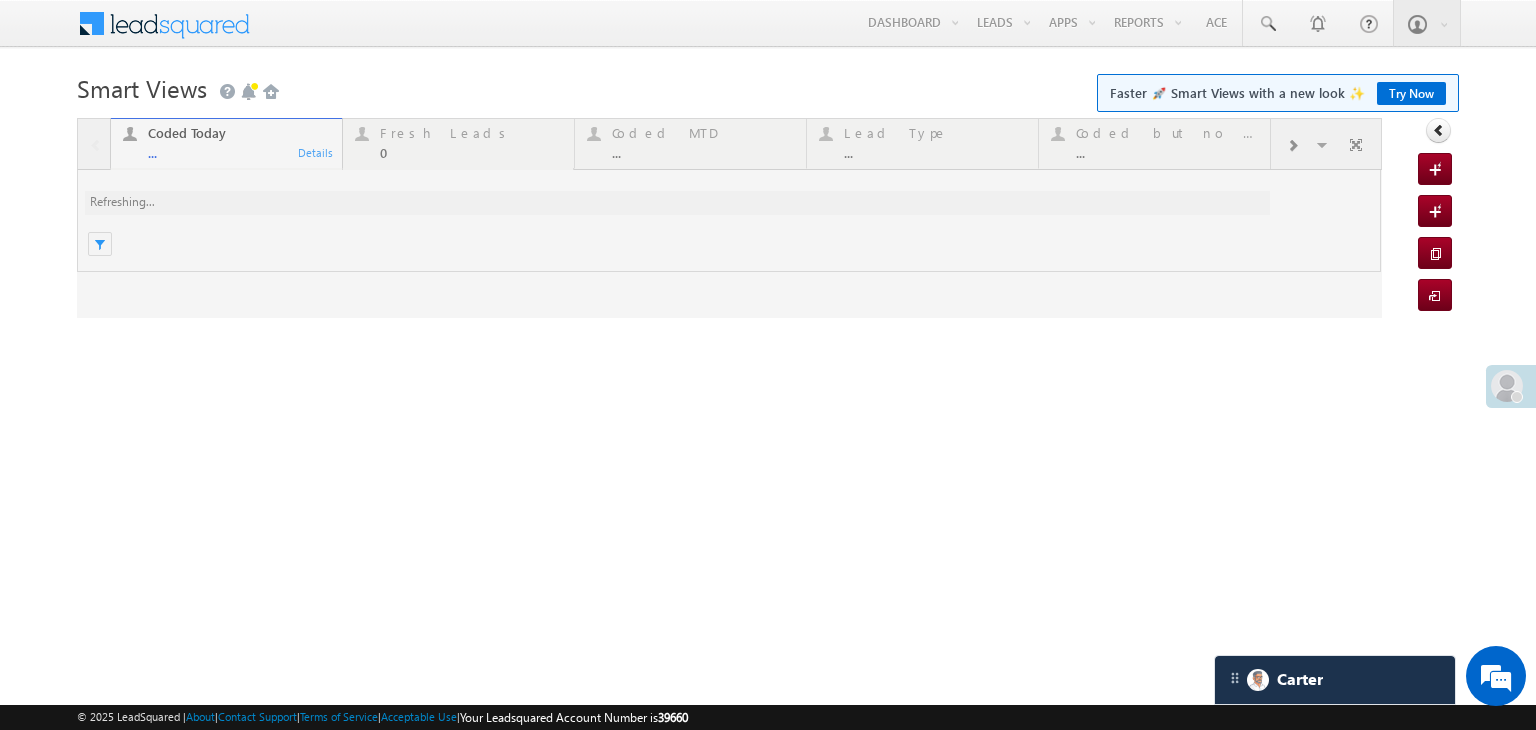 scroll, scrollTop: 0, scrollLeft: 0, axis: both 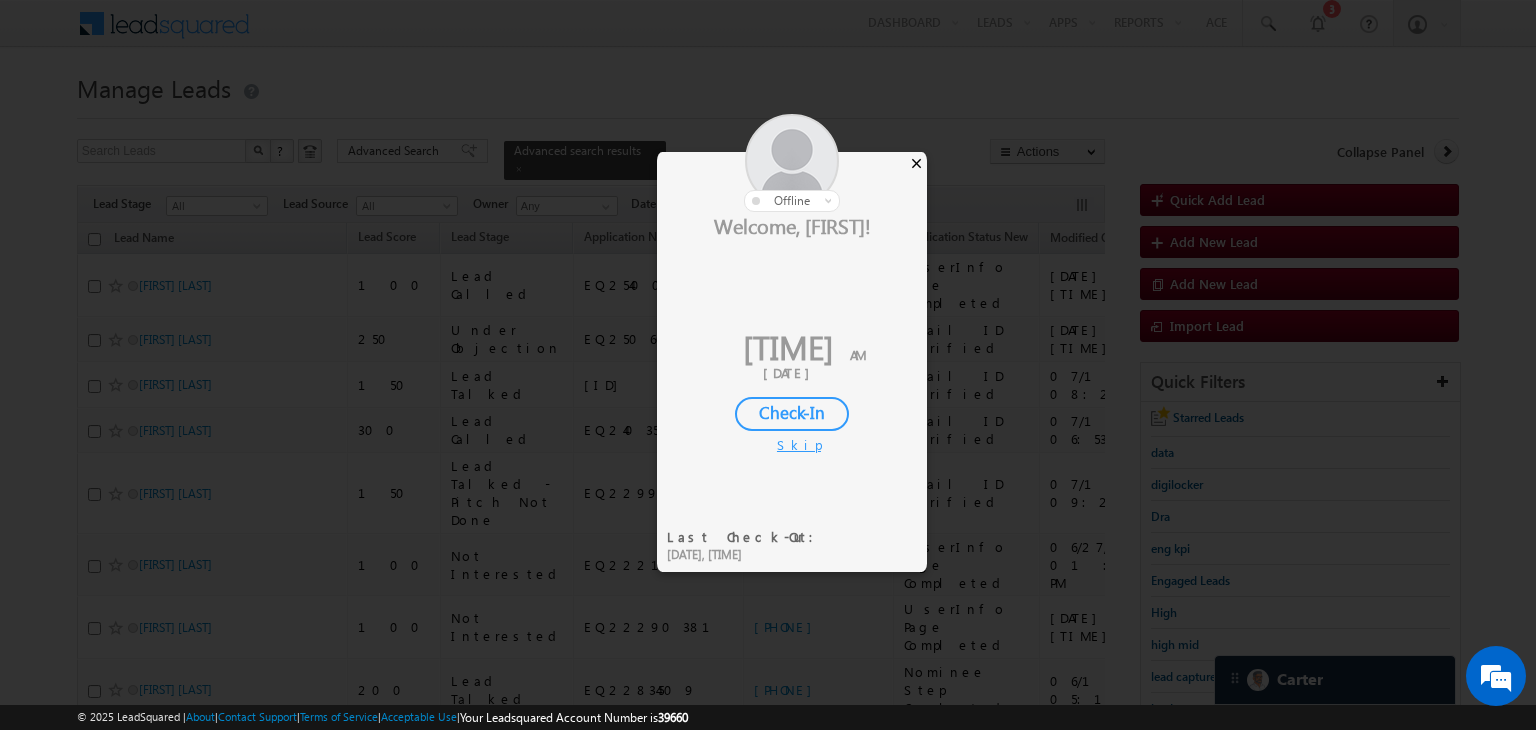 click on "×" at bounding box center [916, 163] 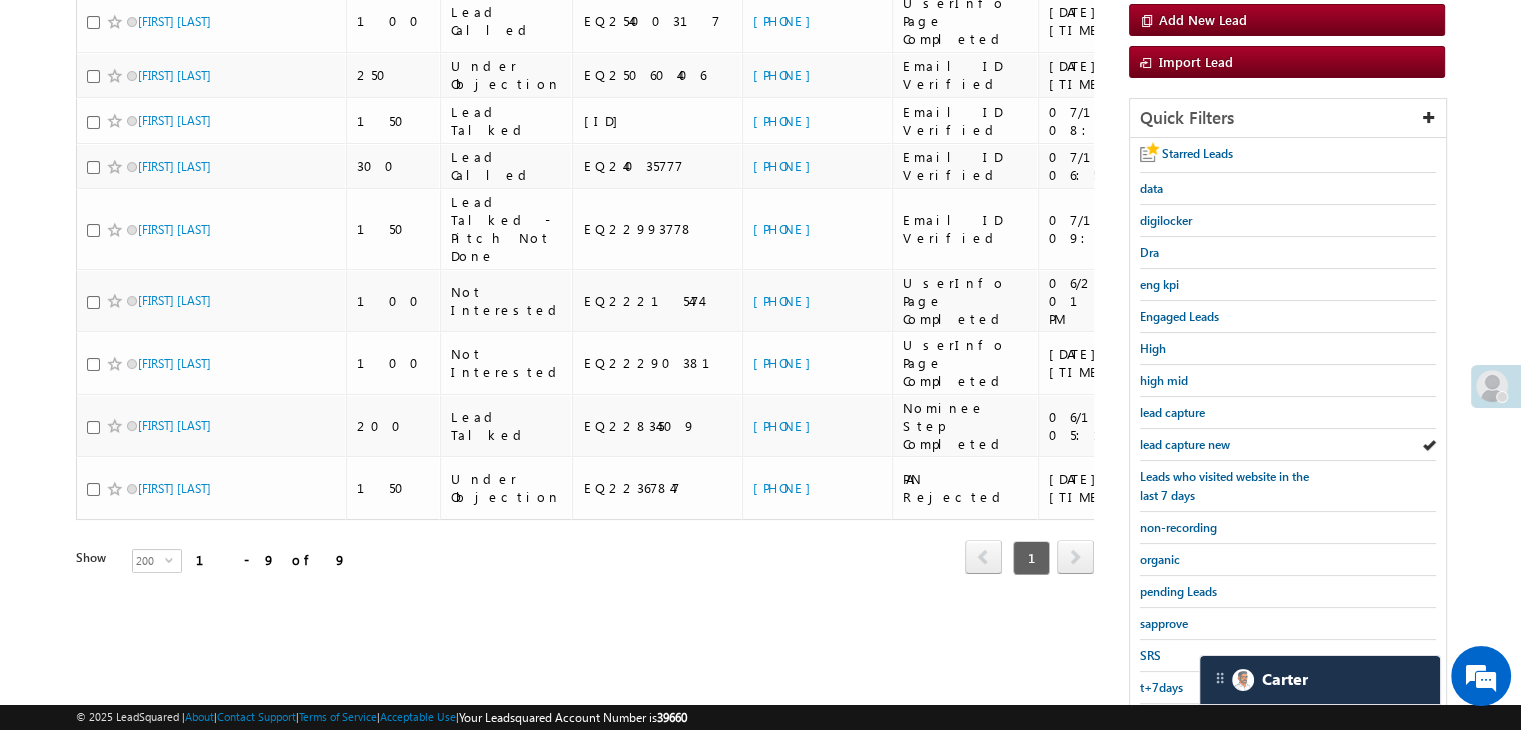 scroll, scrollTop: 300, scrollLeft: 0, axis: vertical 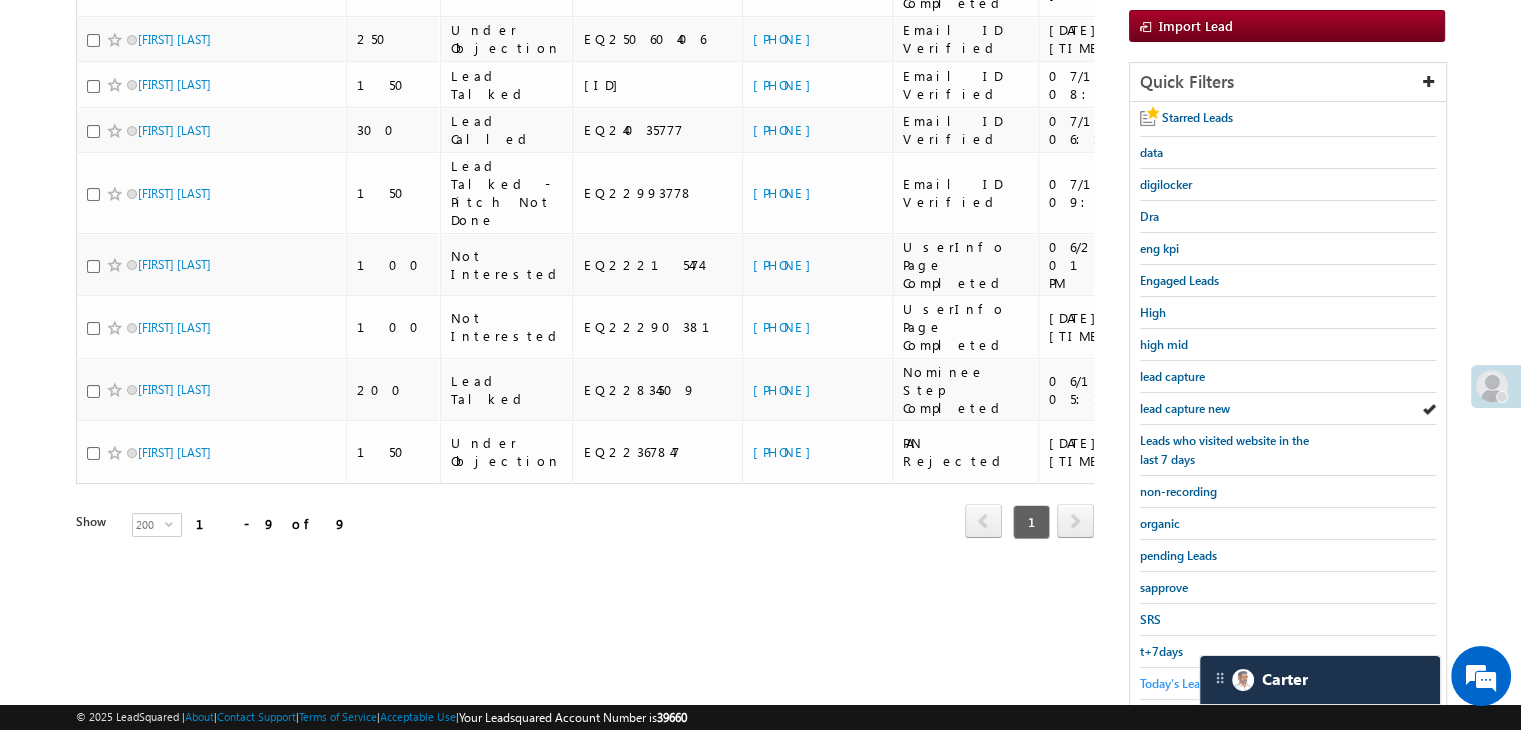 click on "Today's Leads" at bounding box center [1176, 683] 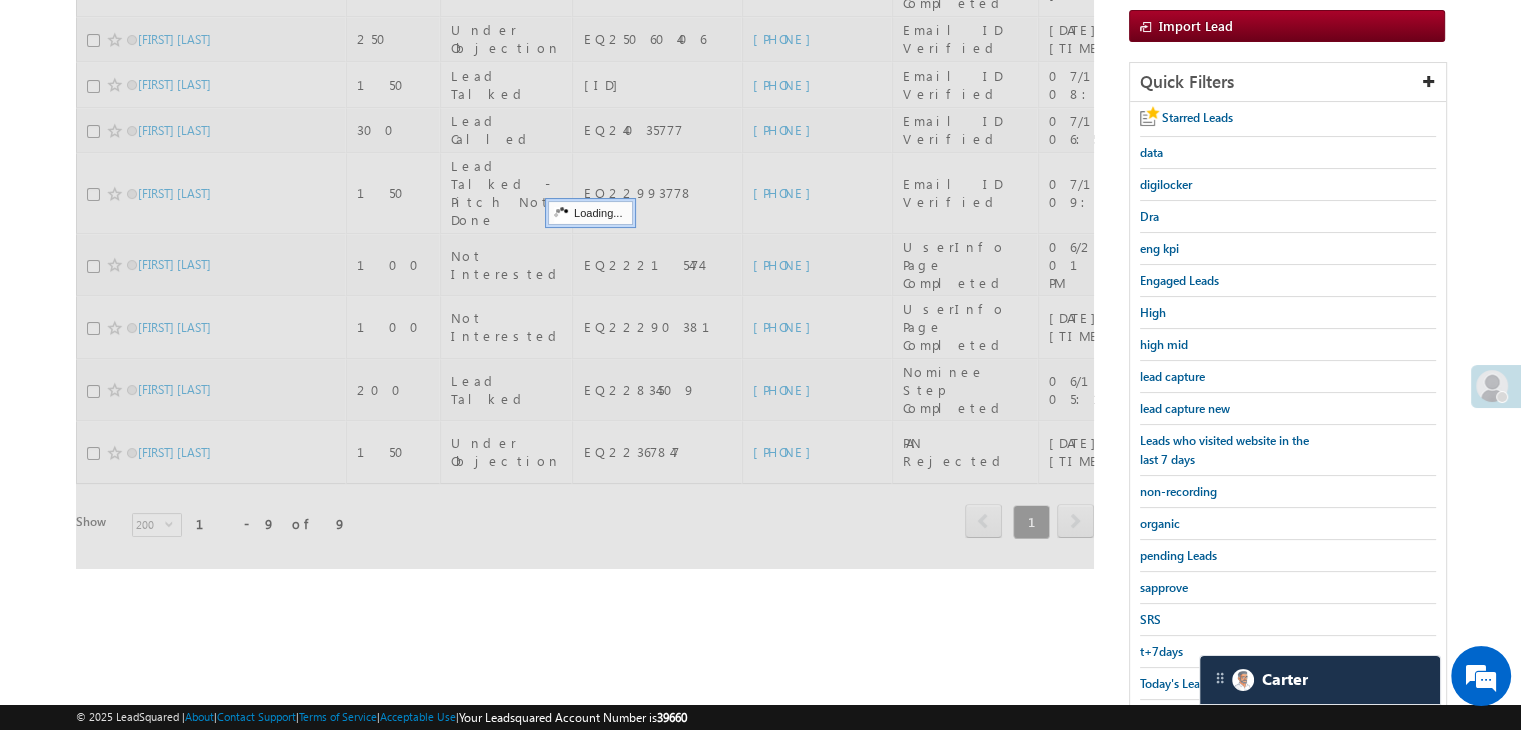 scroll, scrollTop: 100, scrollLeft: 0, axis: vertical 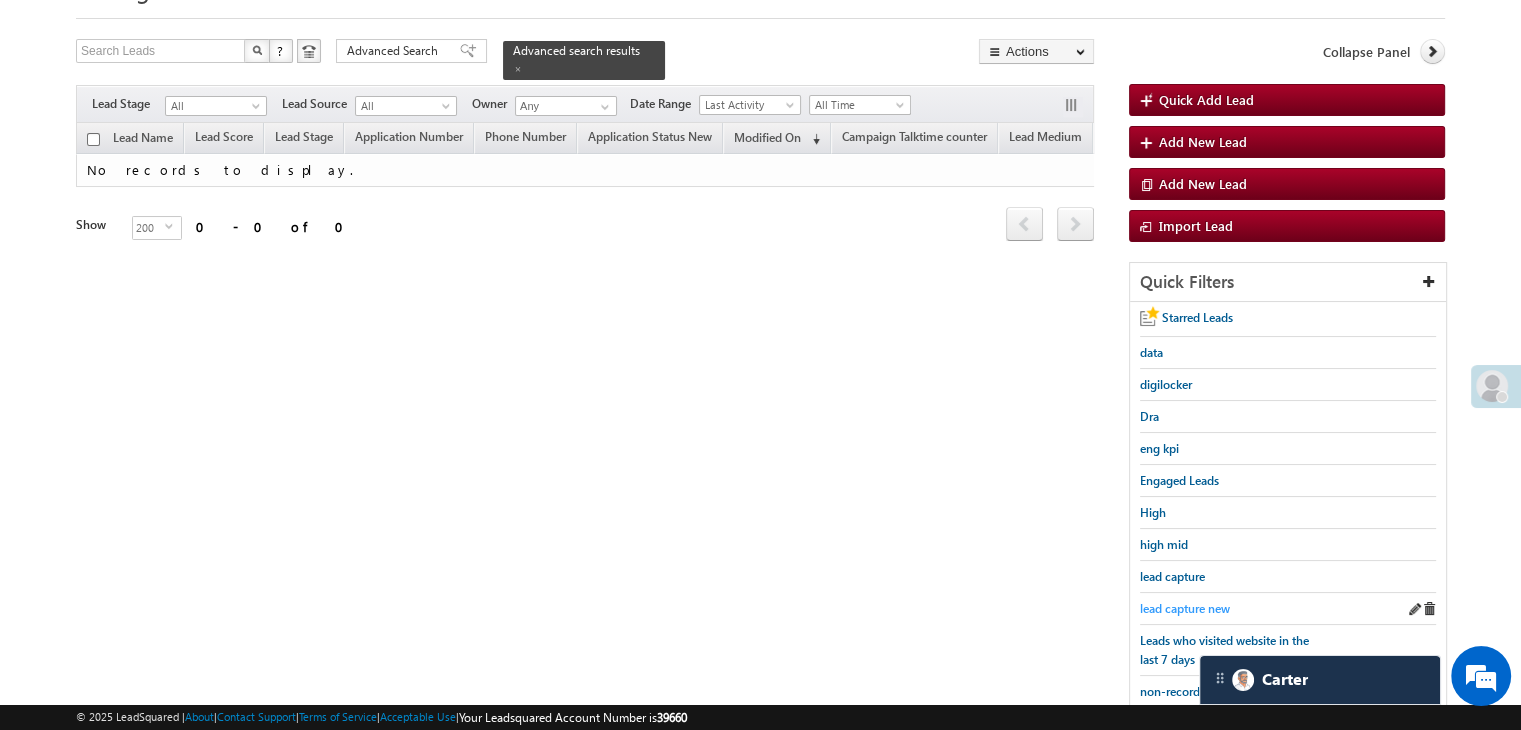 click on "lead capture new" at bounding box center [1185, 608] 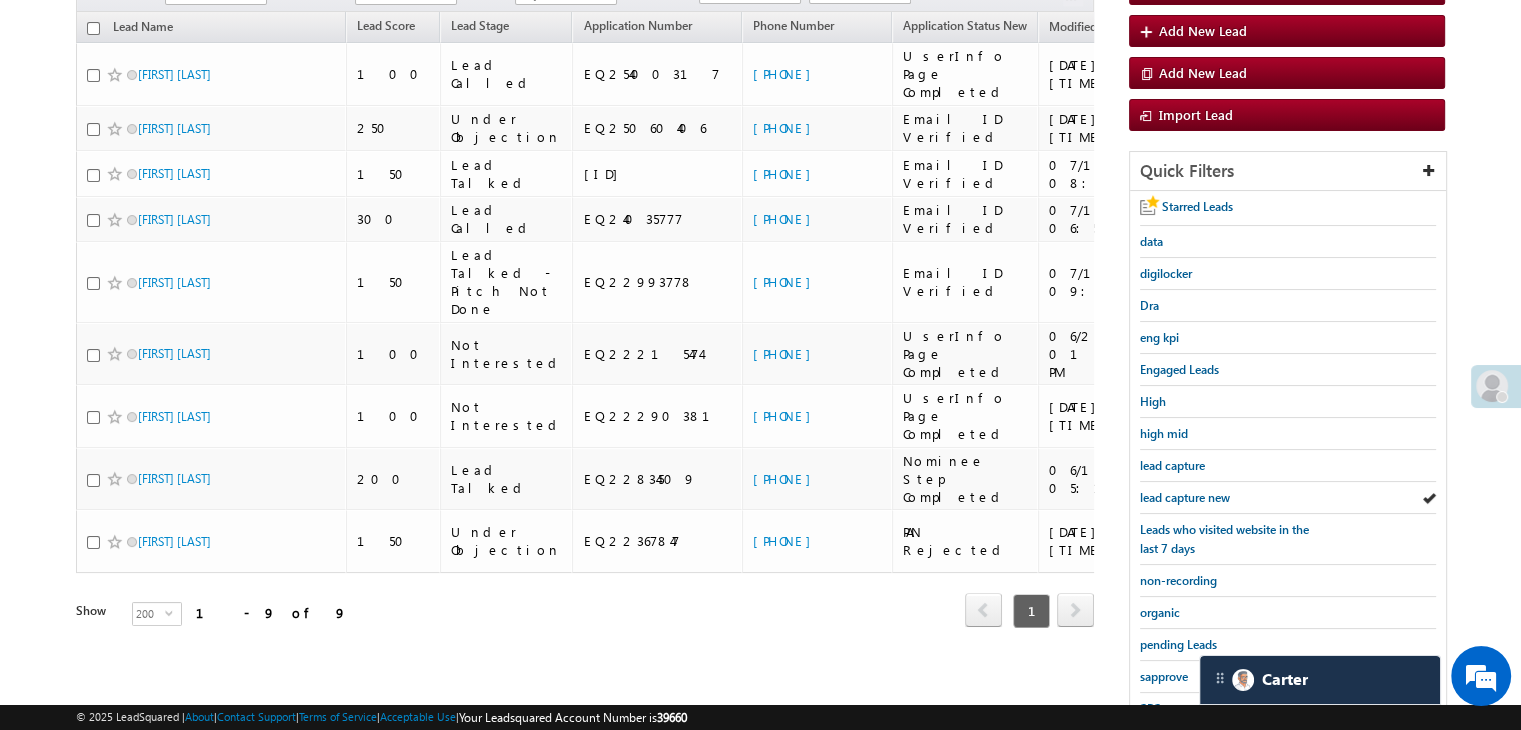 scroll, scrollTop: 363, scrollLeft: 0, axis: vertical 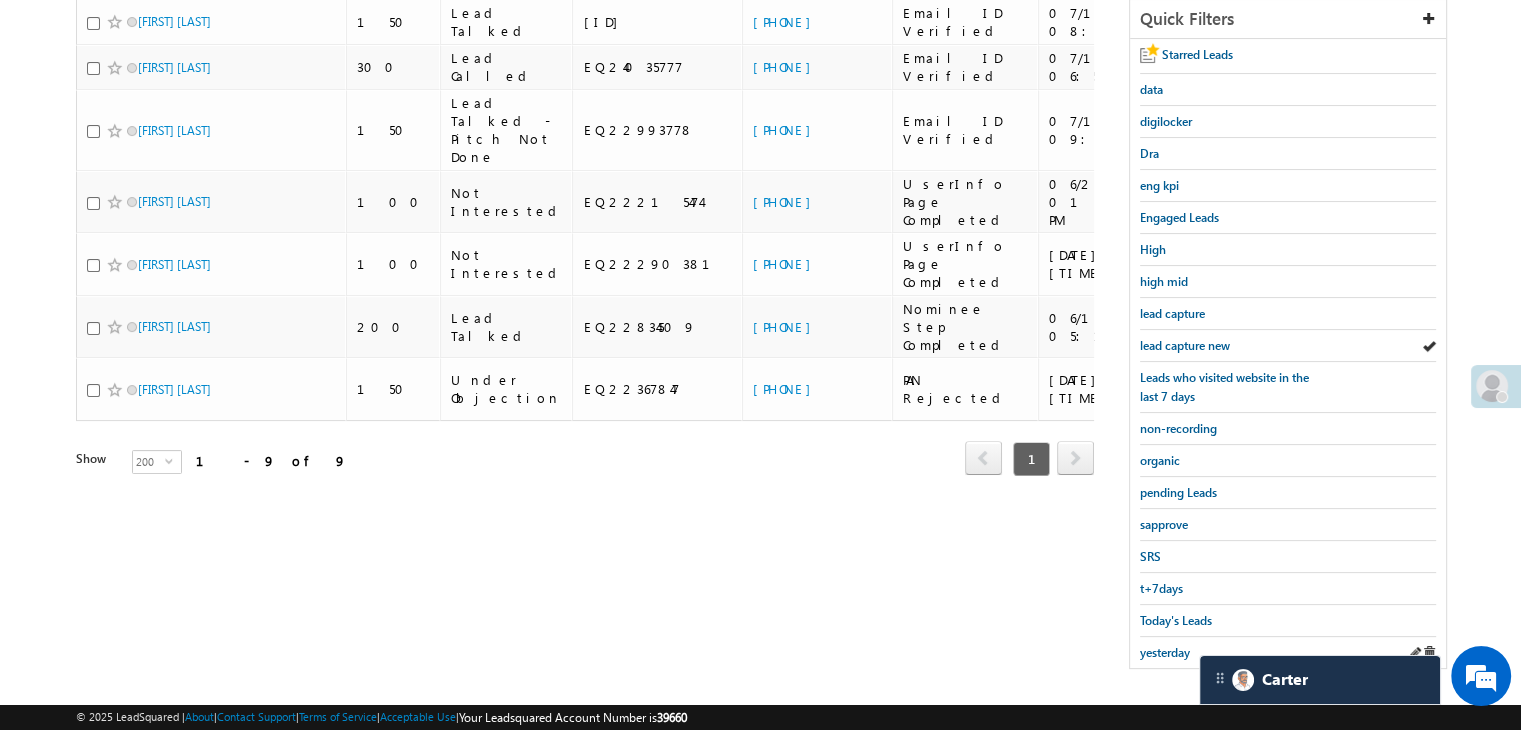 click on "yesterday" at bounding box center (1288, 652) 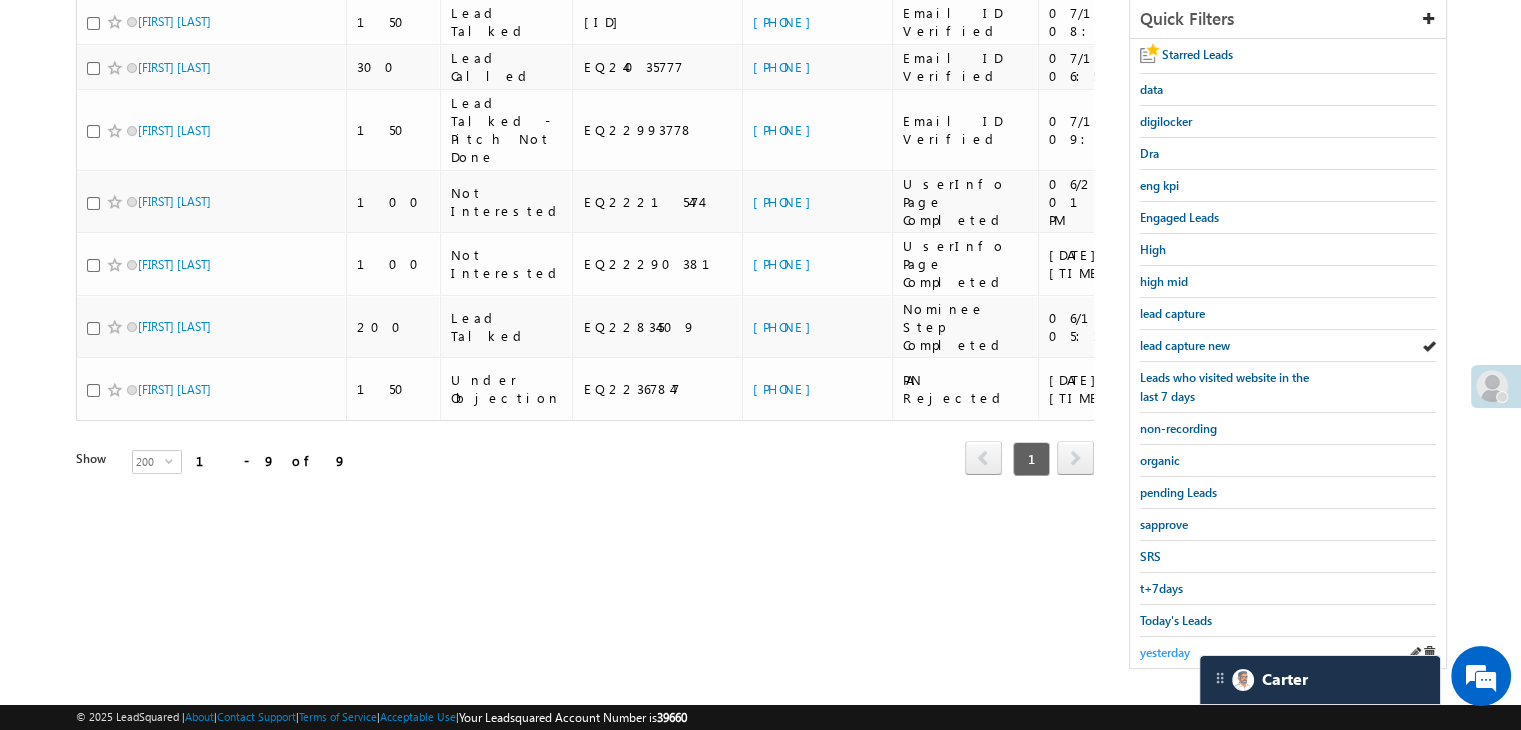 click on "yesterday" at bounding box center (1165, 652) 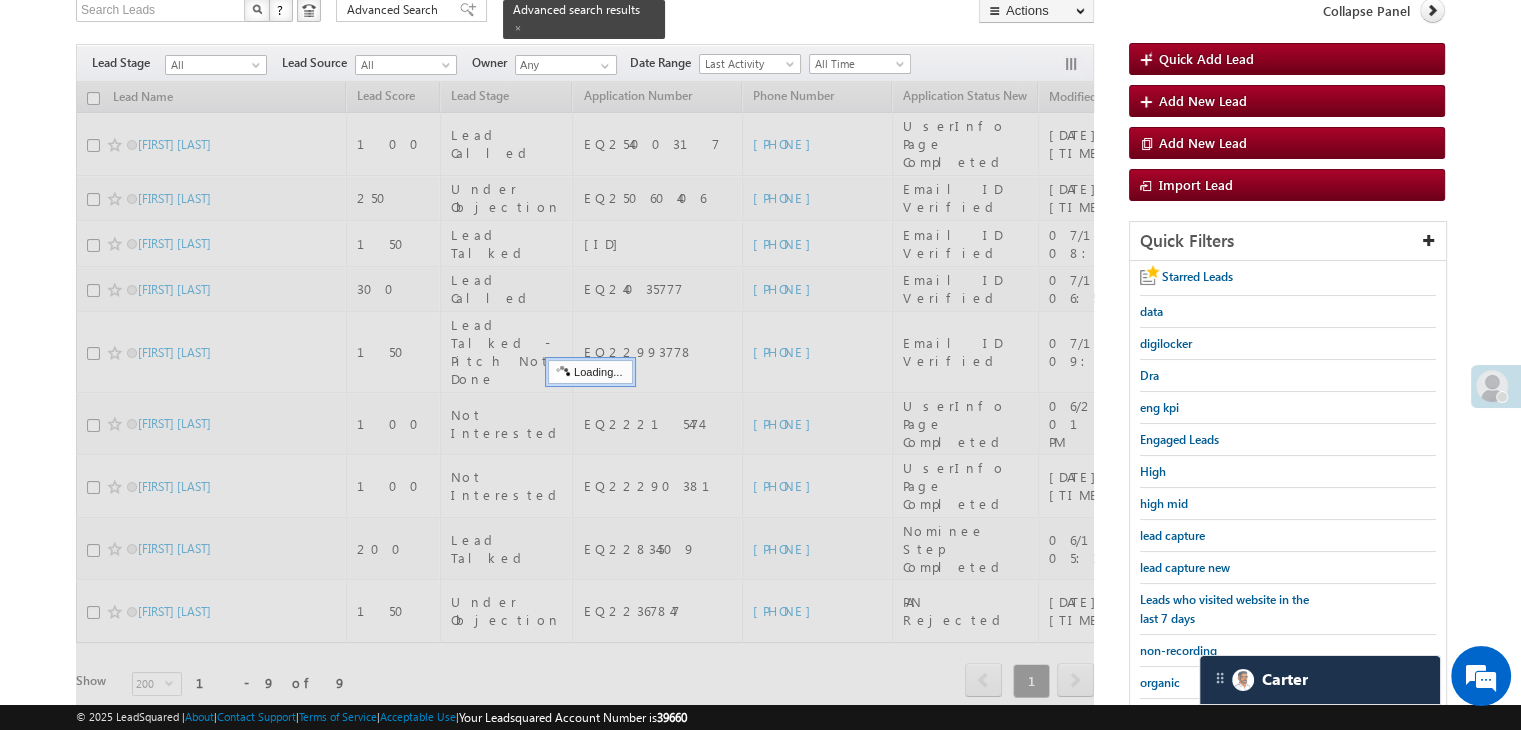 scroll, scrollTop: 63, scrollLeft: 0, axis: vertical 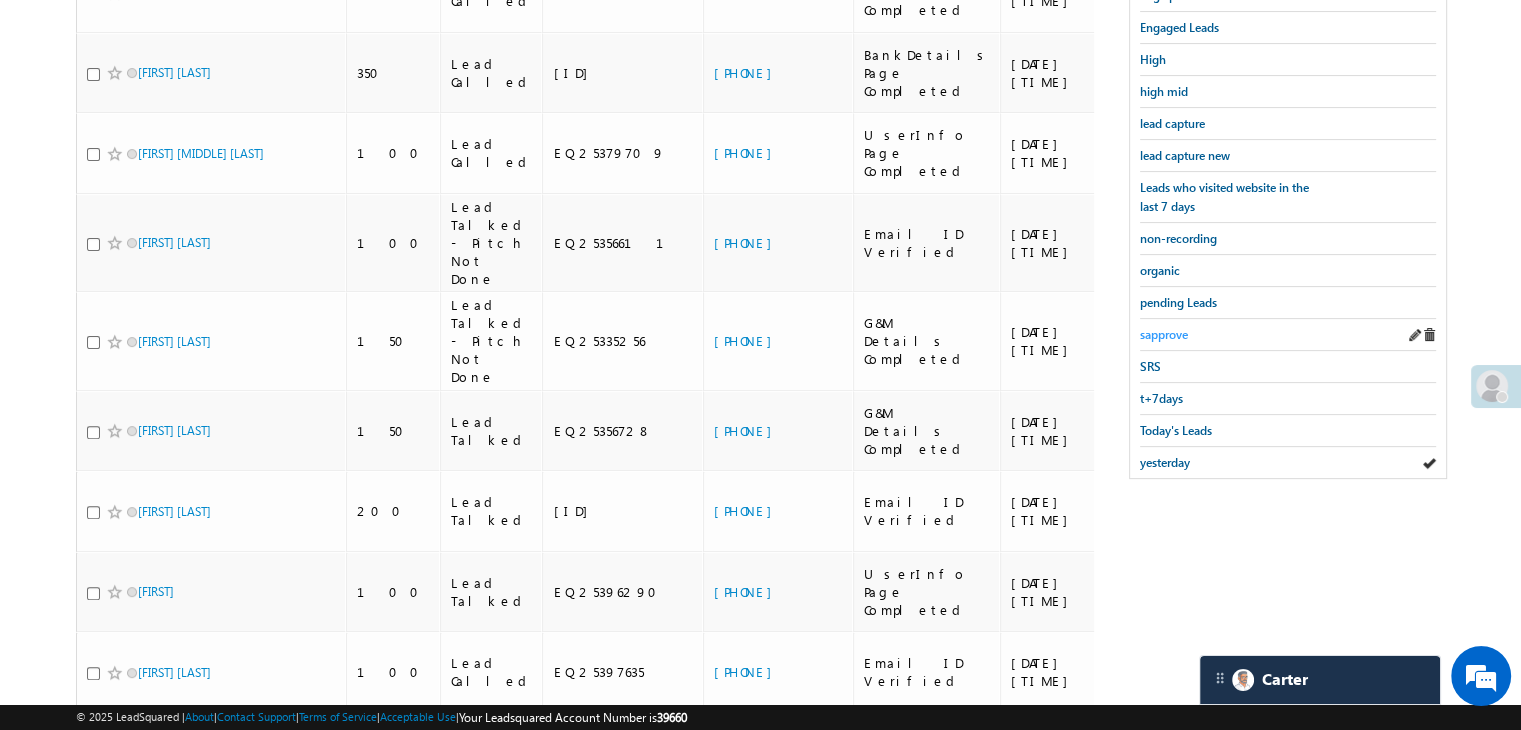 click on "sapprove" at bounding box center (1164, 334) 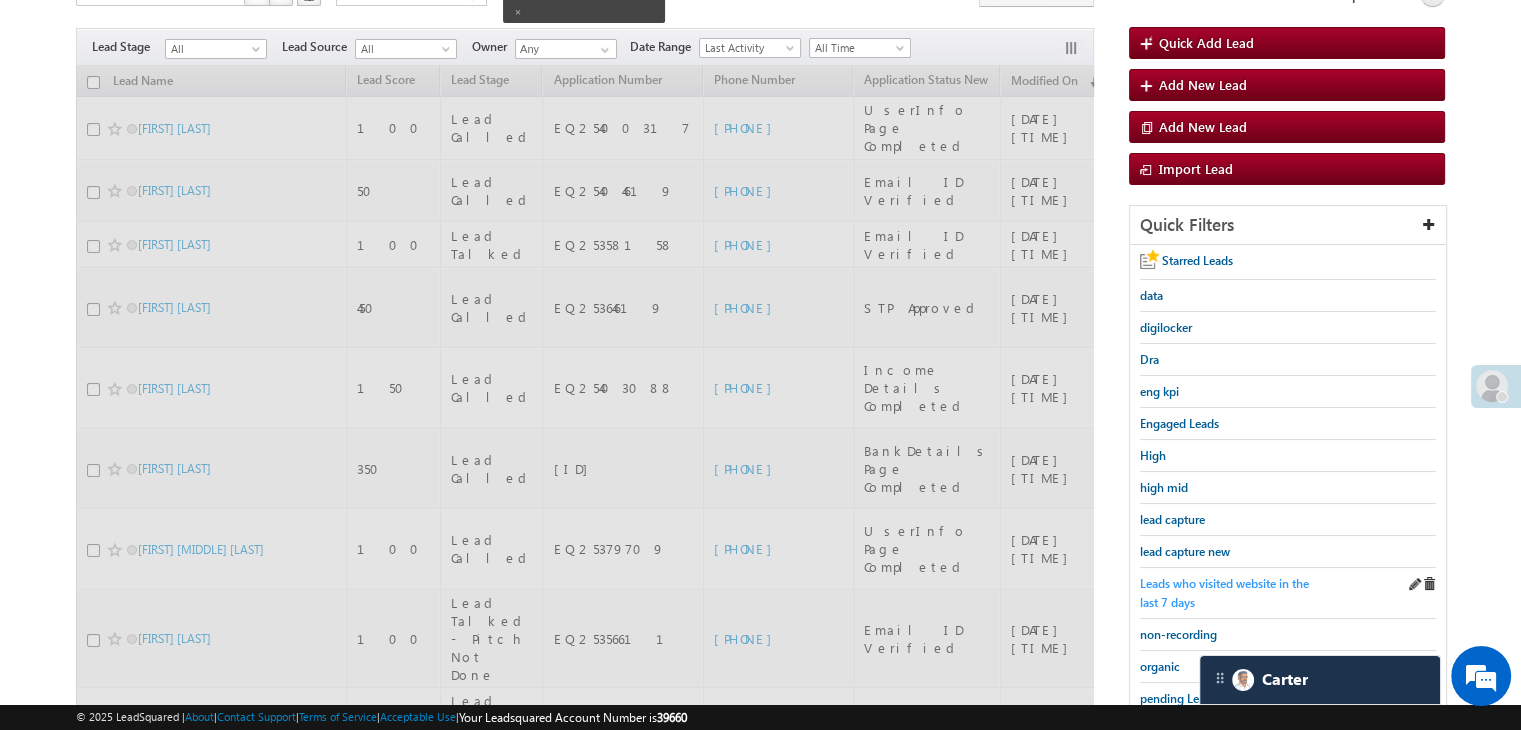 scroll, scrollTop: 153, scrollLeft: 0, axis: vertical 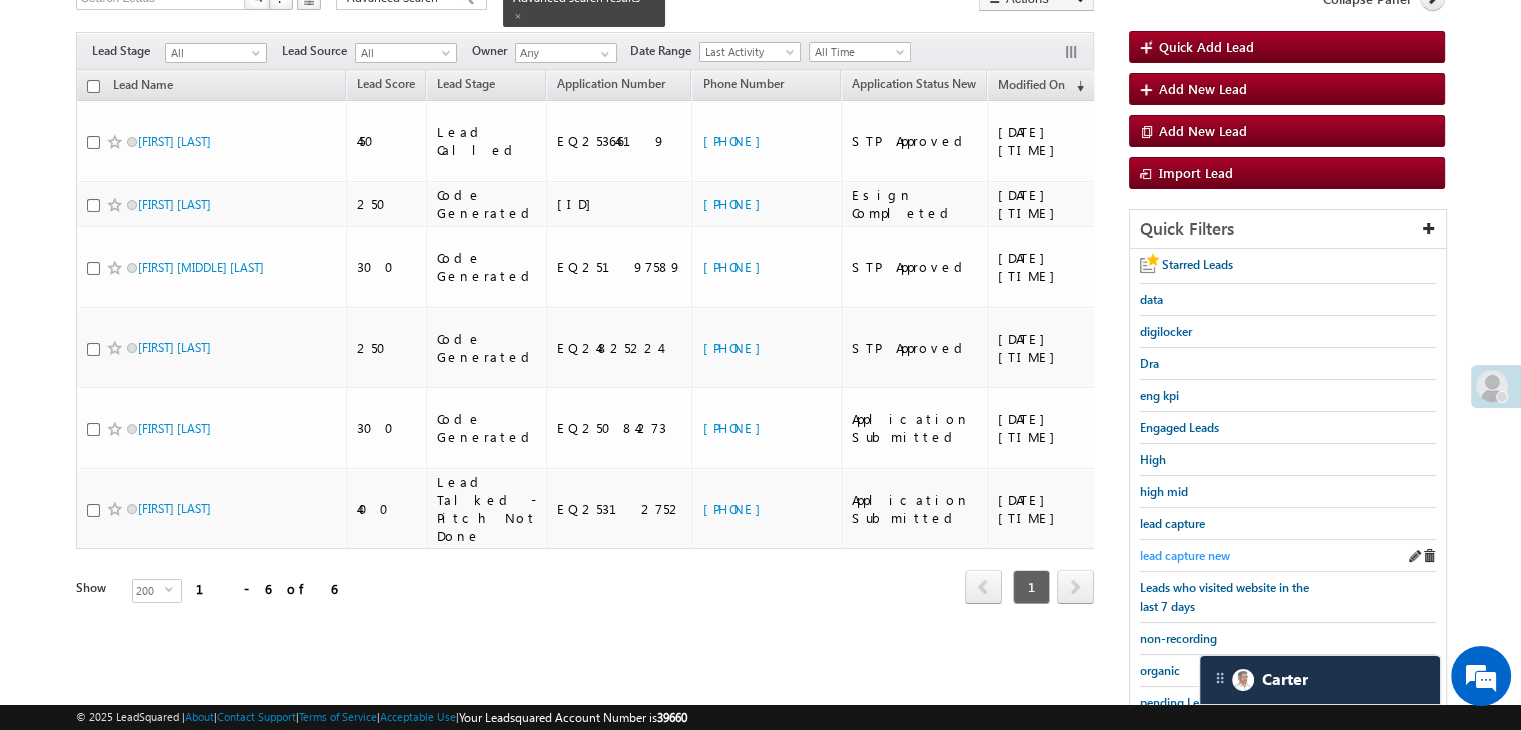 click on "lead capture new" at bounding box center (1185, 555) 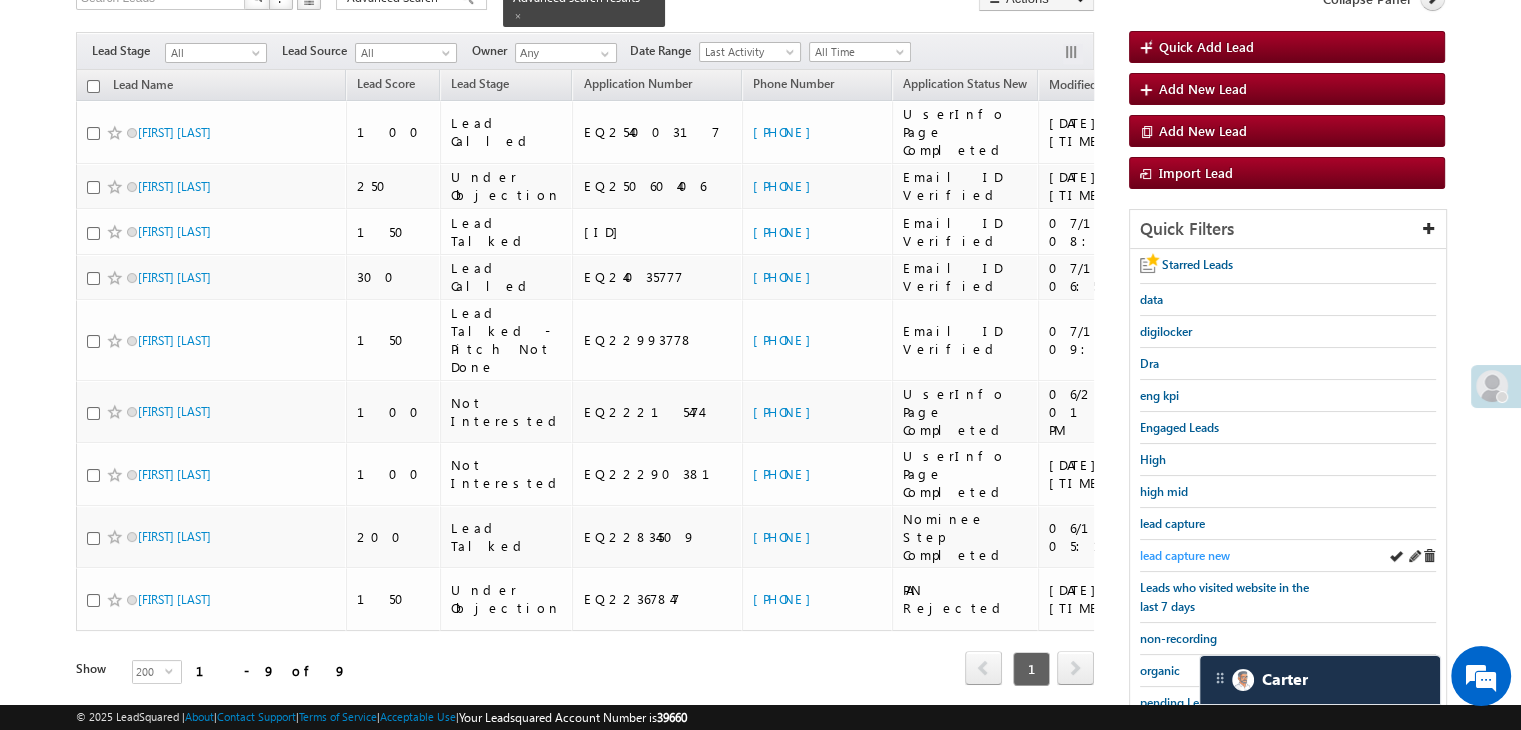click on "lead capture new" at bounding box center (1185, 555) 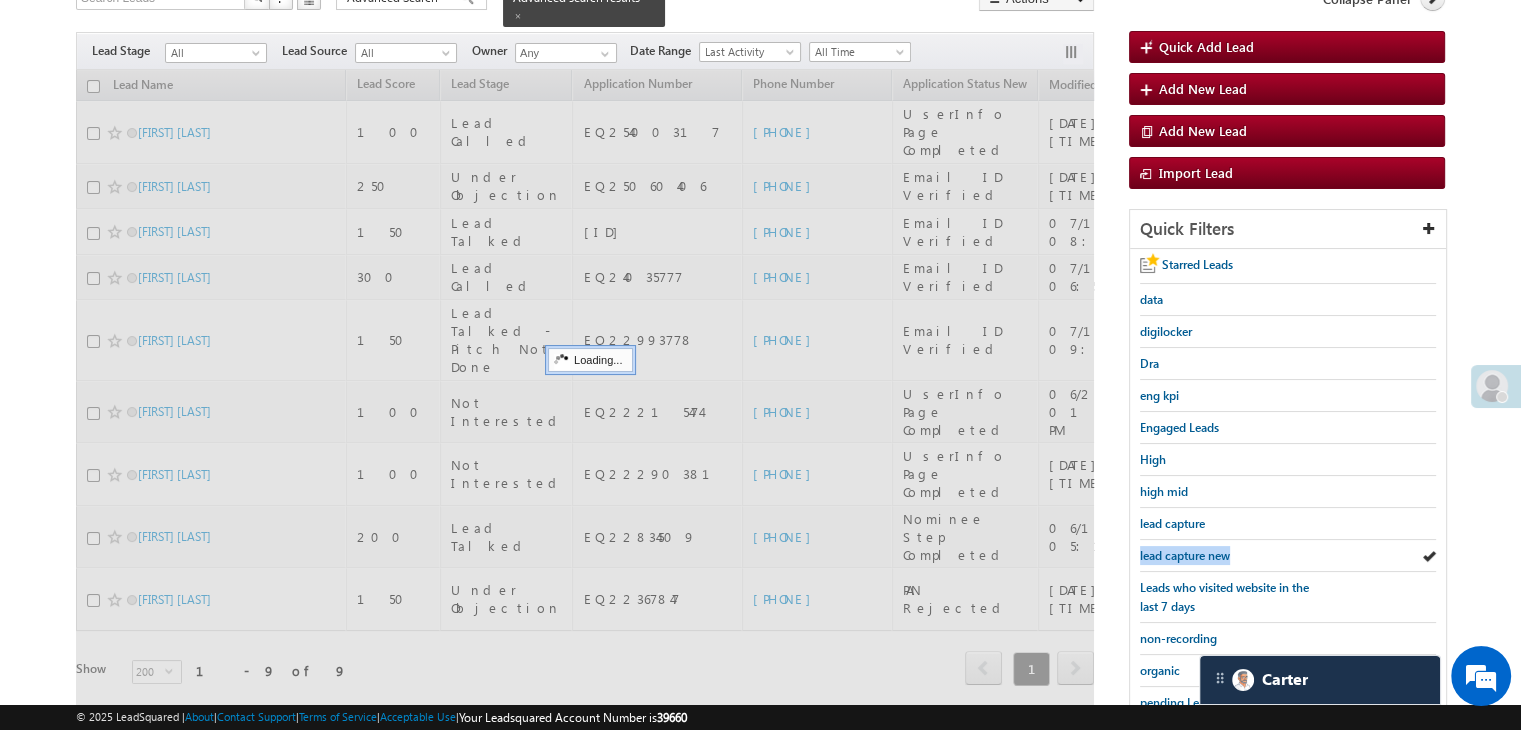 click on "lead capture new" at bounding box center [1185, 555] 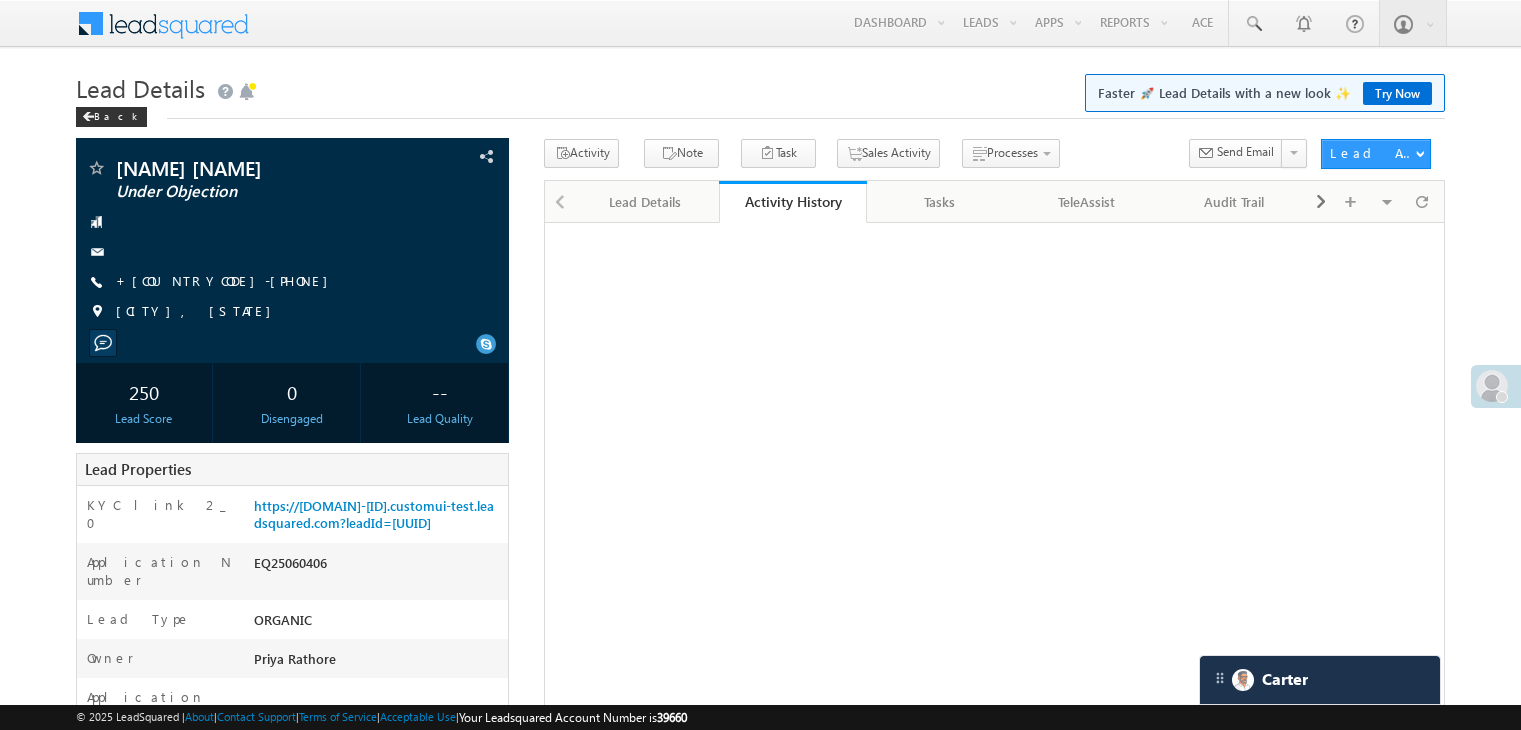 scroll, scrollTop: 301, scrollLeft: 0, axis: vertical 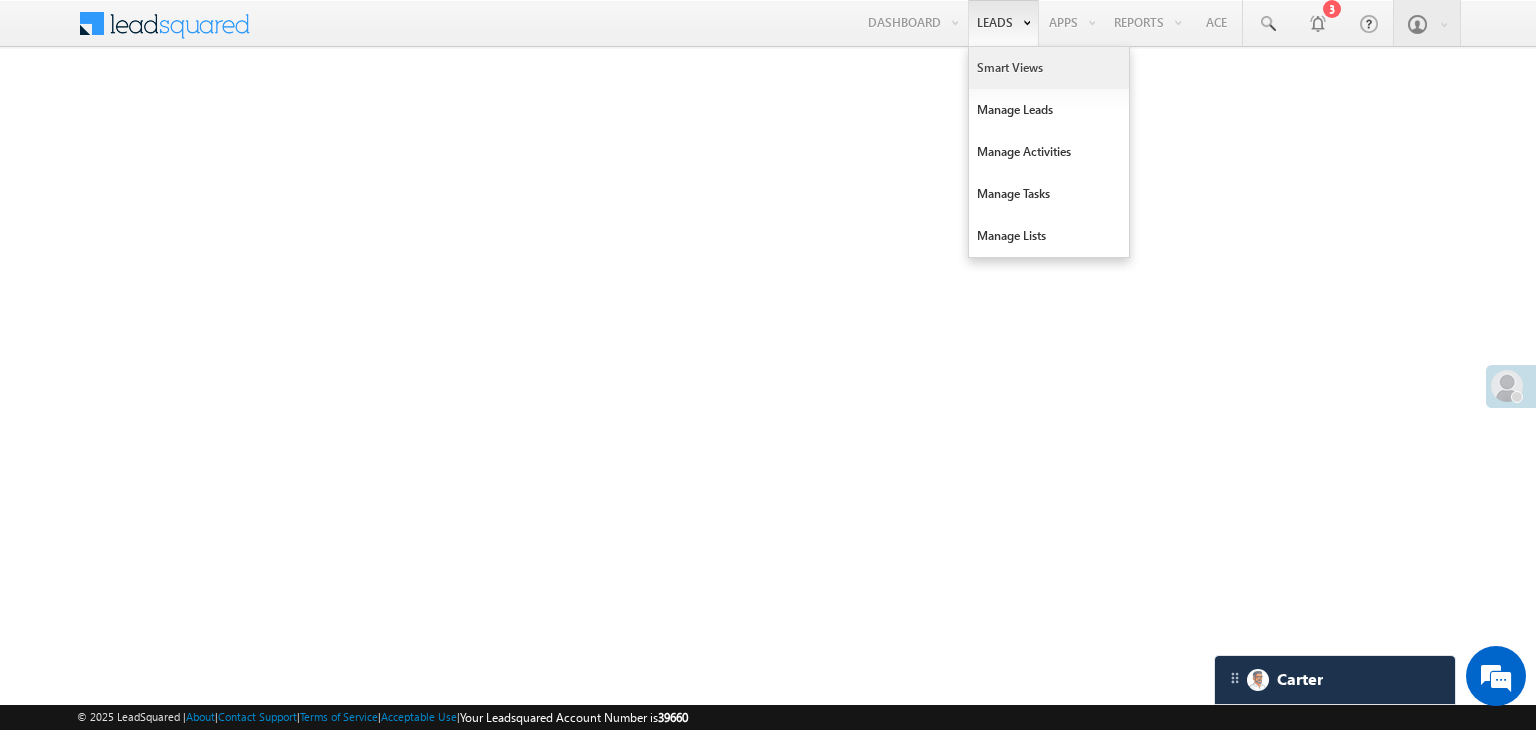 click on "Smart Views" at bounding box center (1049, 68) 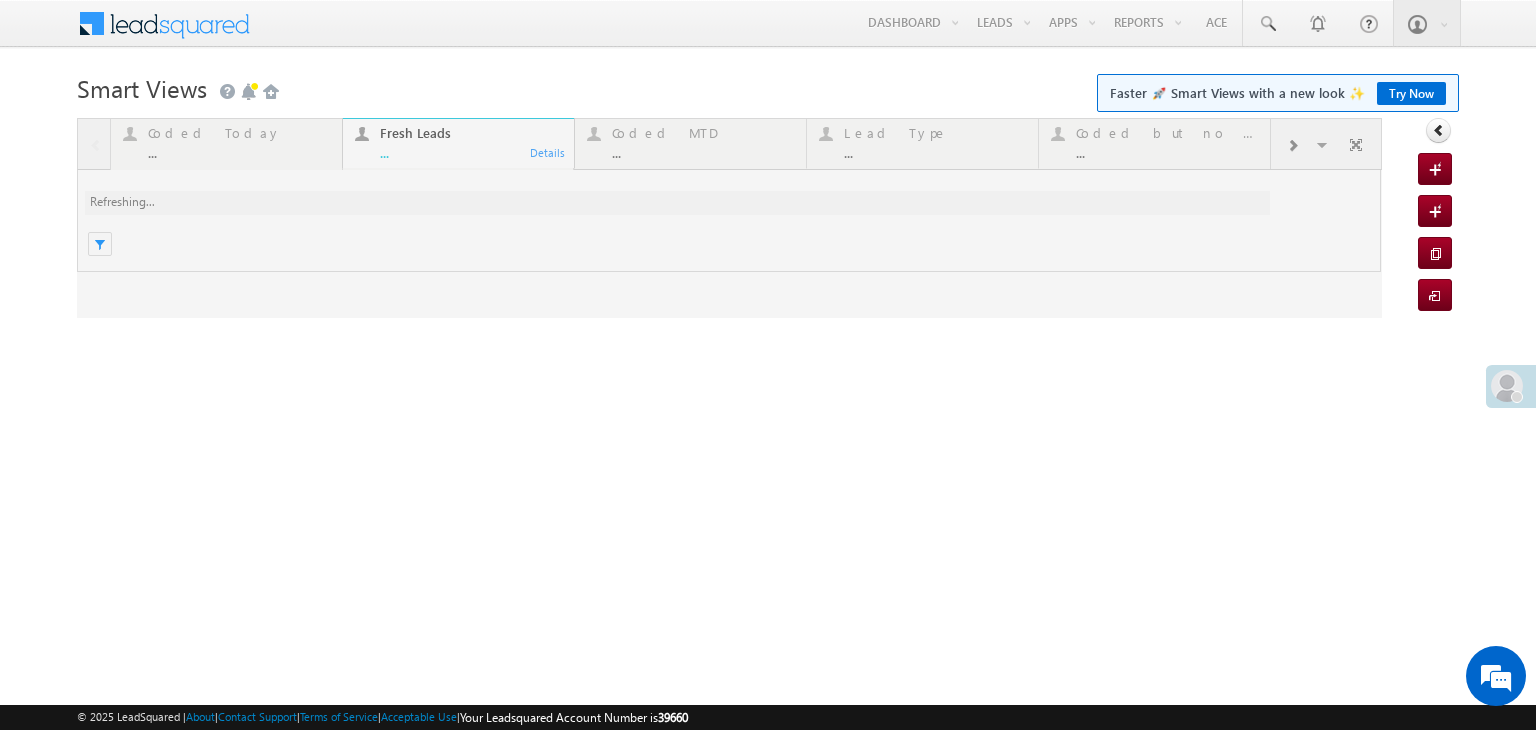 scroll, scrollTop: 0, scrollLeft: 0, axis: both 